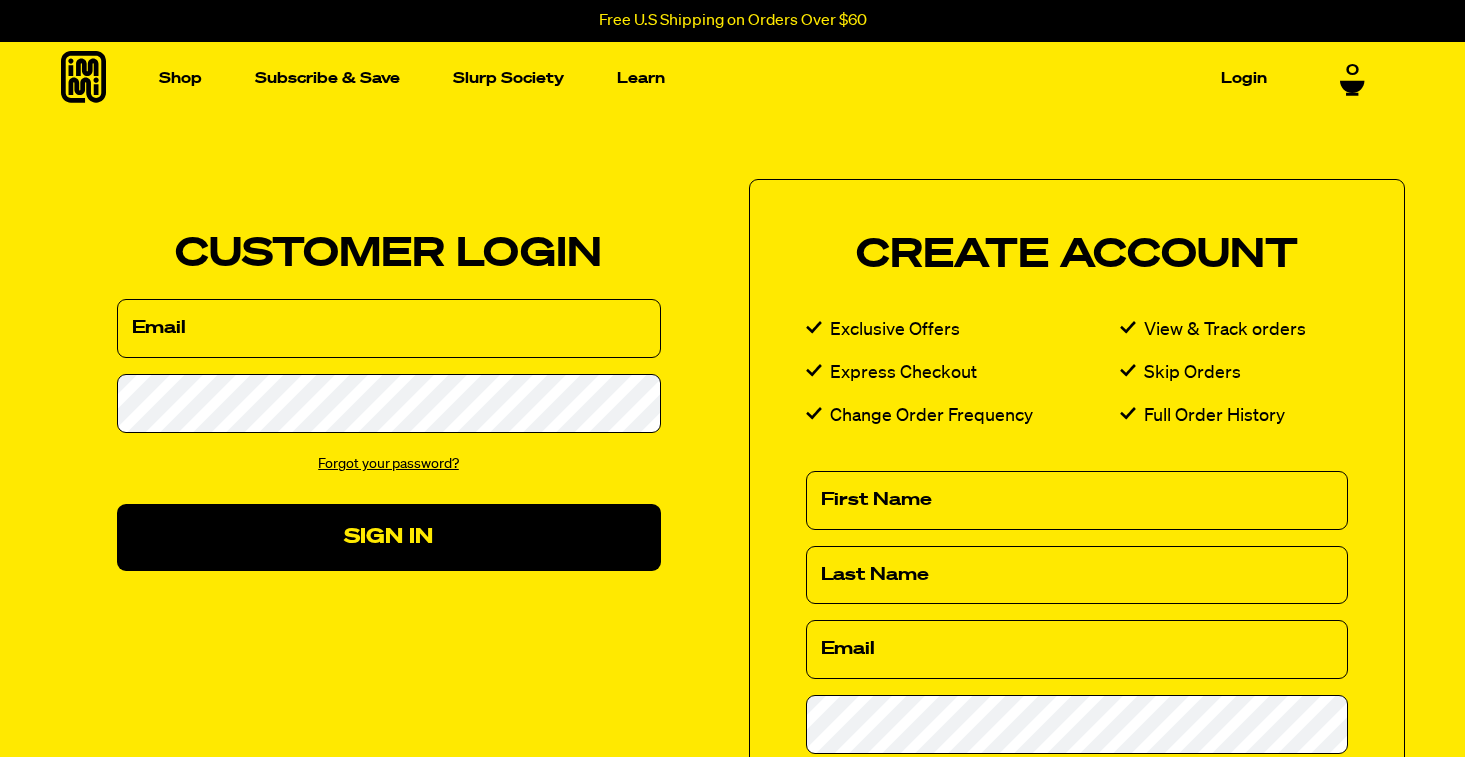 scroll, scrollTop: 0, scrollLeft: 0, axis: both 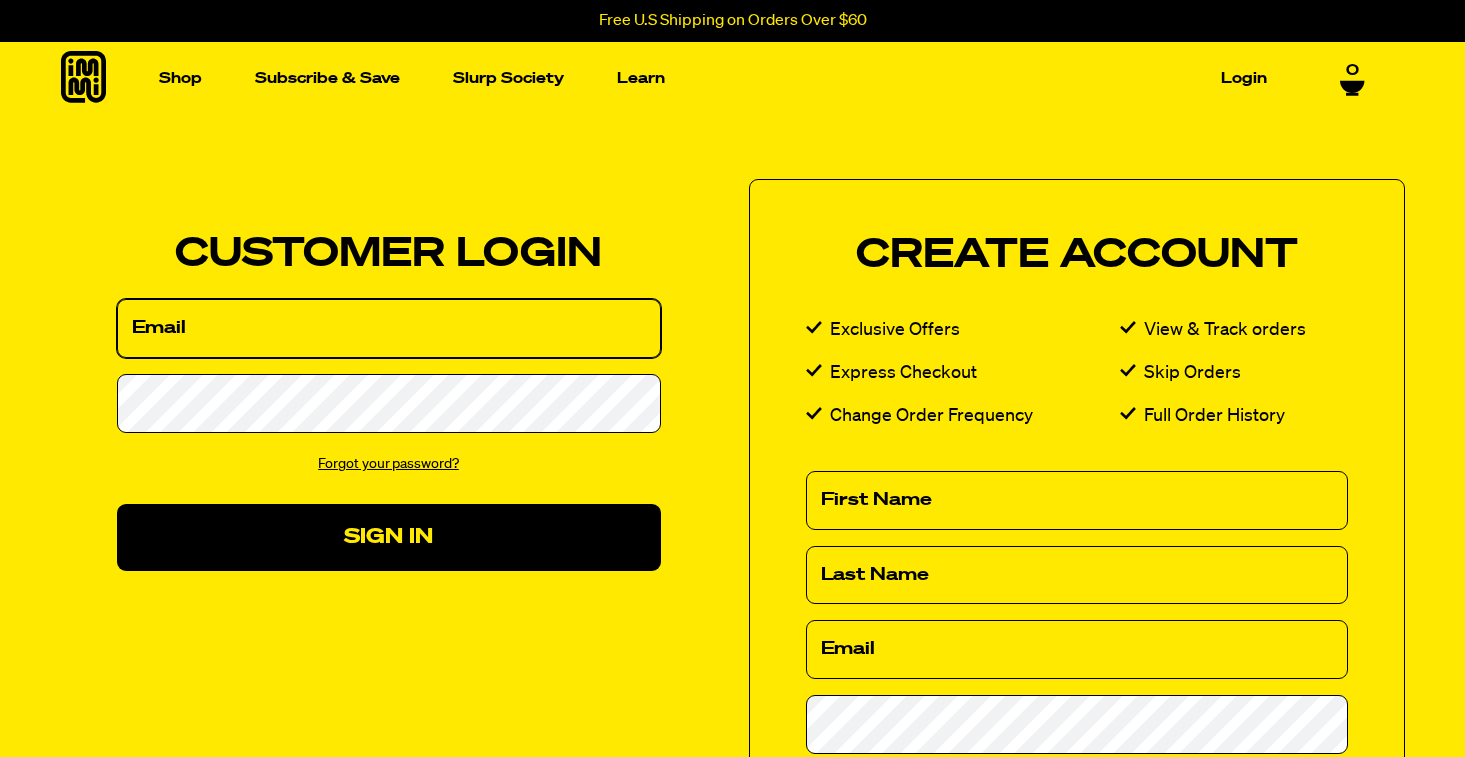 click on "Email" at bounding box center (389, 328) 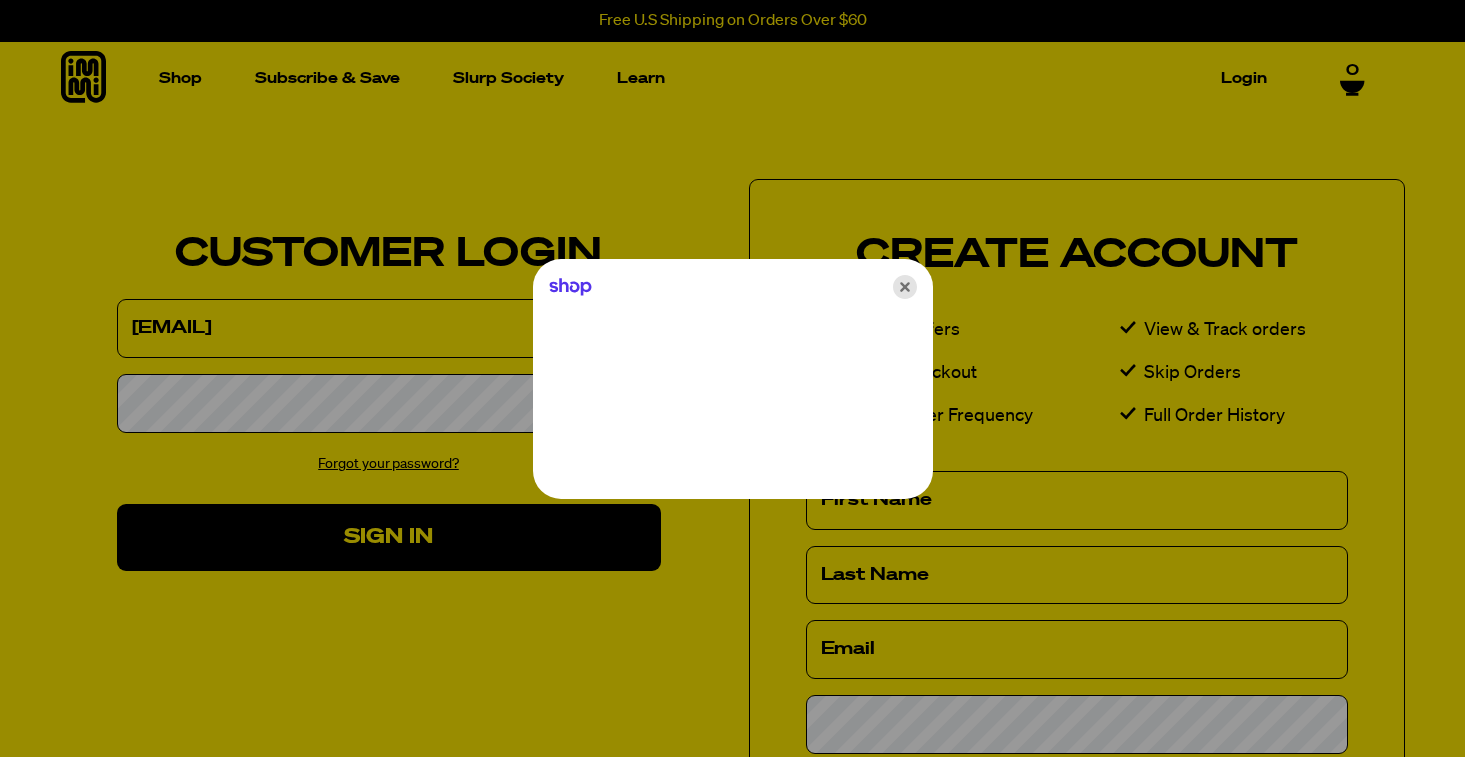 click 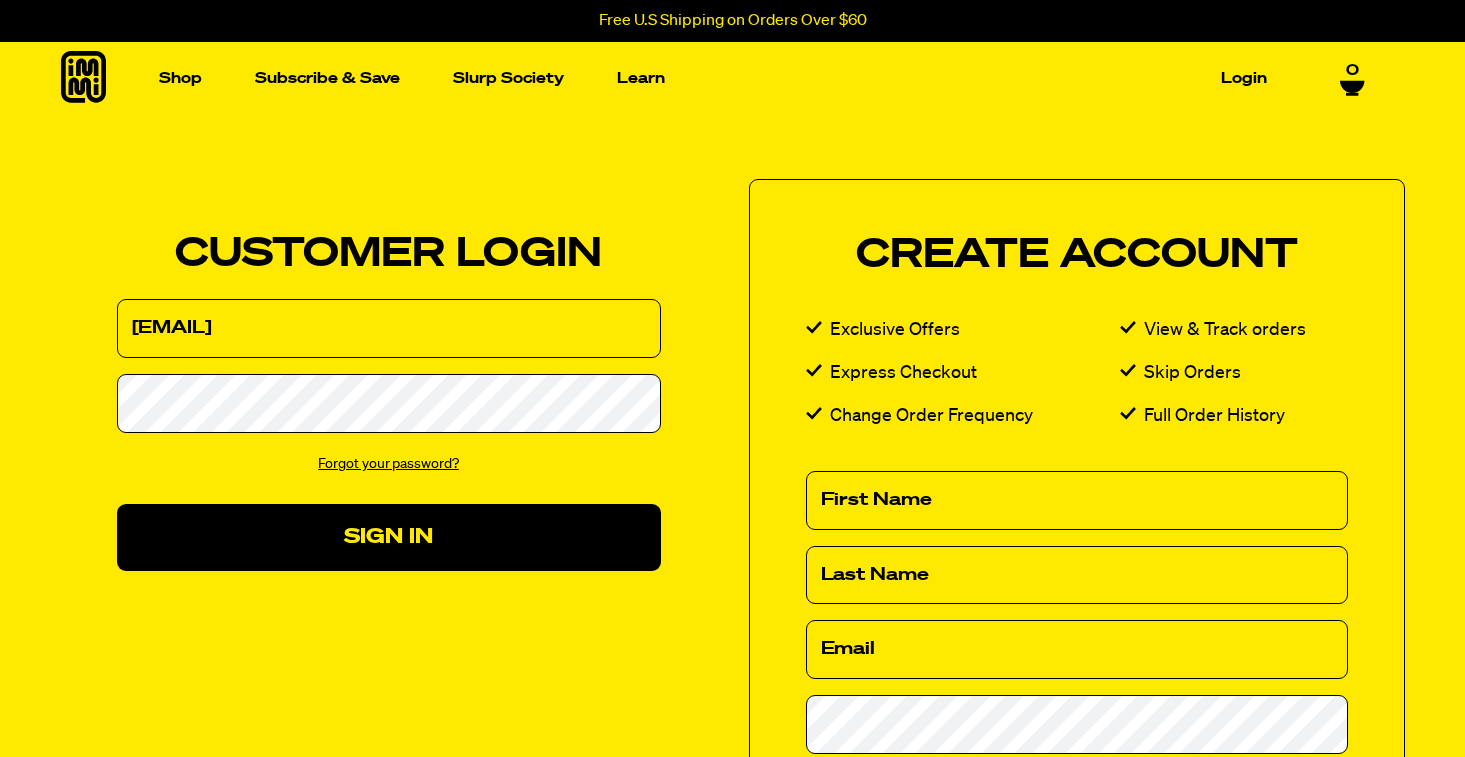 click on "Forgot your password?" at bounding box center [388, 464] 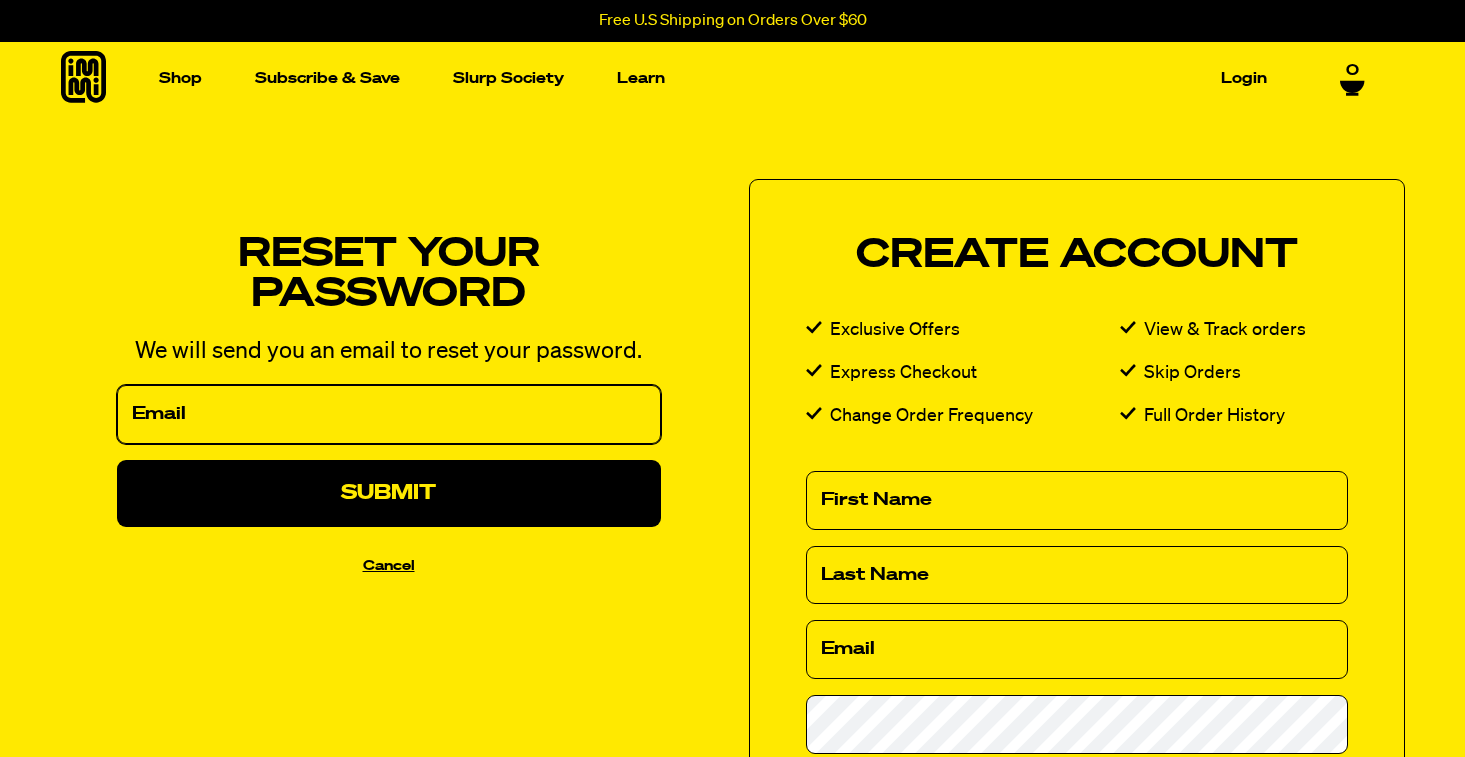 click on "Email" at bounding box center [389, 414] 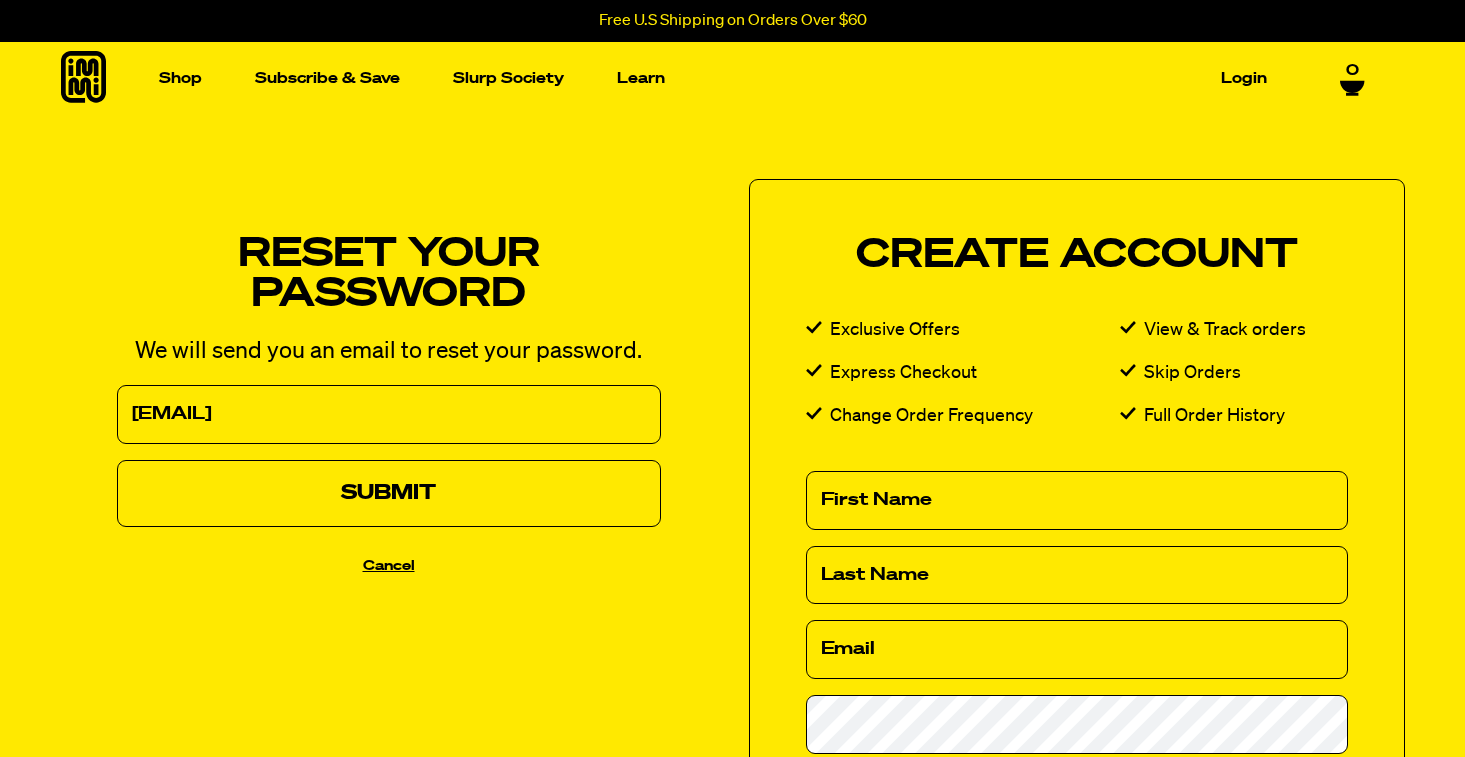 click on "Submit" at bounding box center (389, 493) 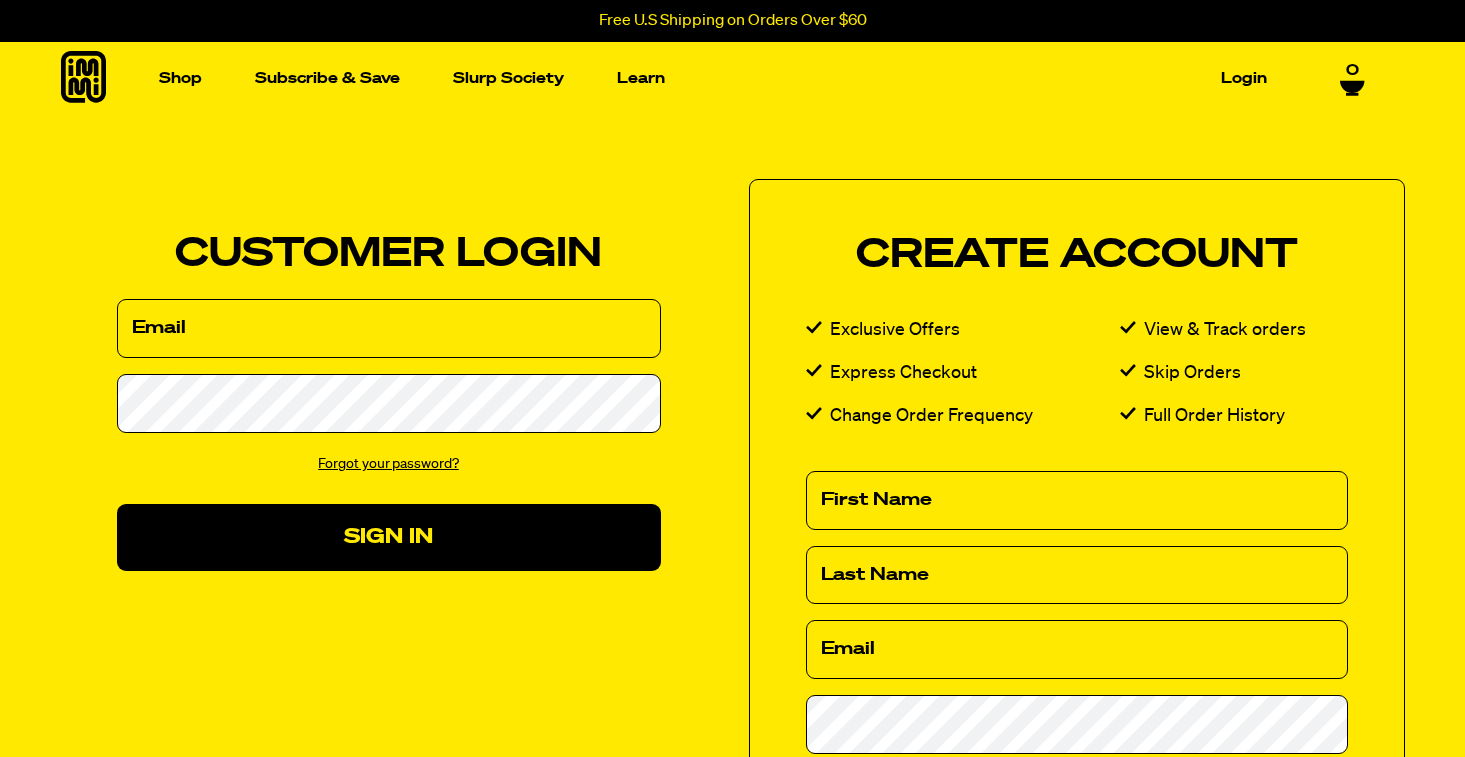 scroll, scrollTop: 0, scrollLeft: 0, axis: both 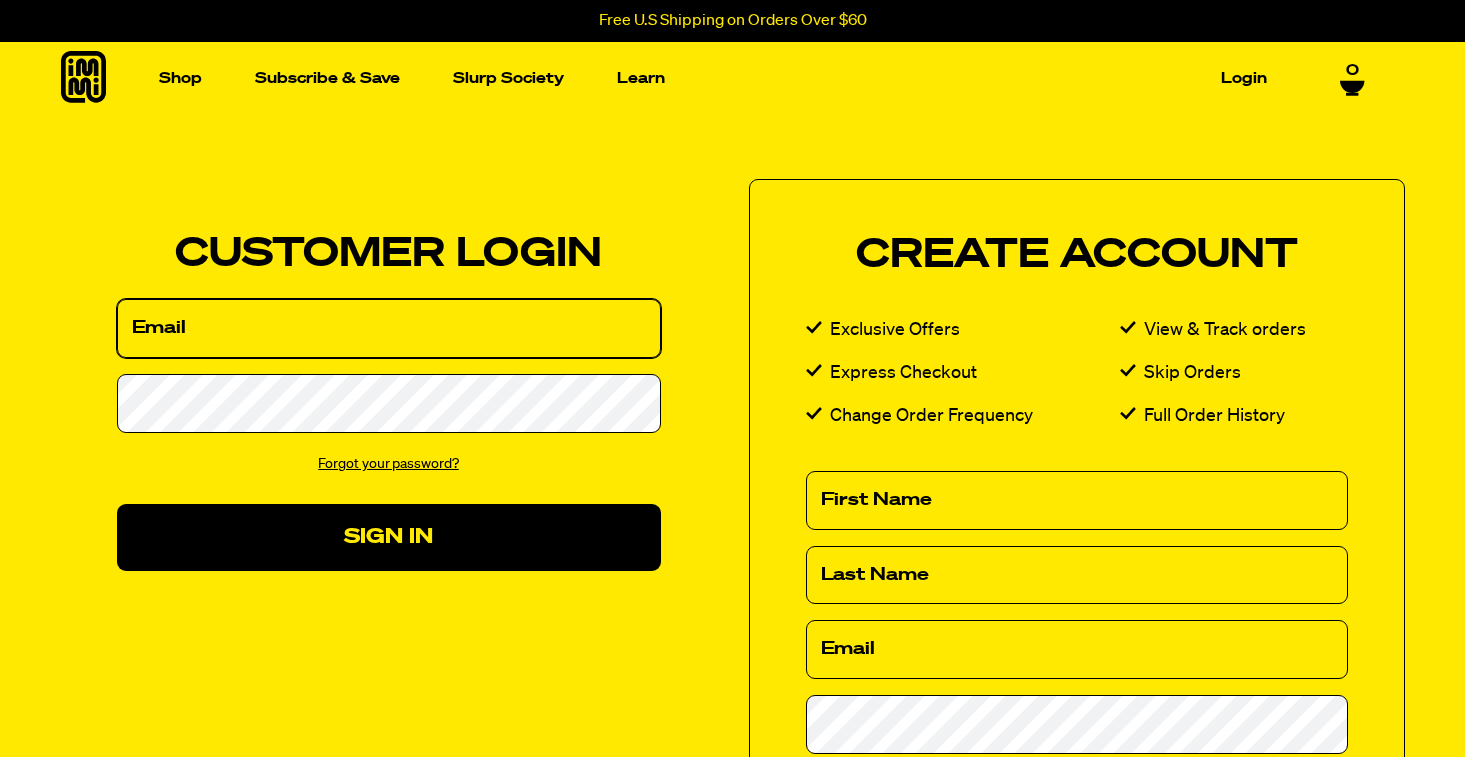click on "Email" at bounding box center (389, 328) 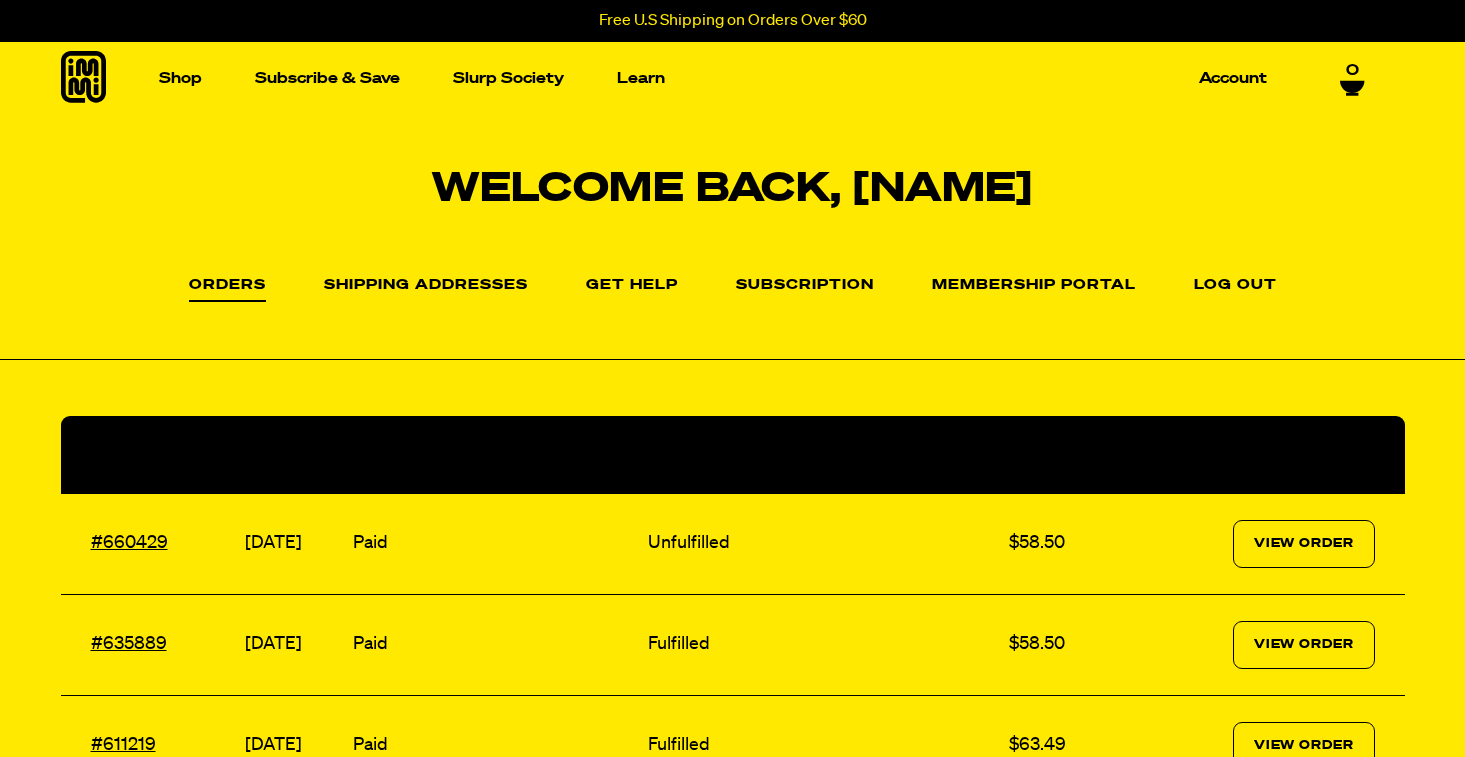 scroll, scrollTop: 0, scrollLeft: 0, axis: both 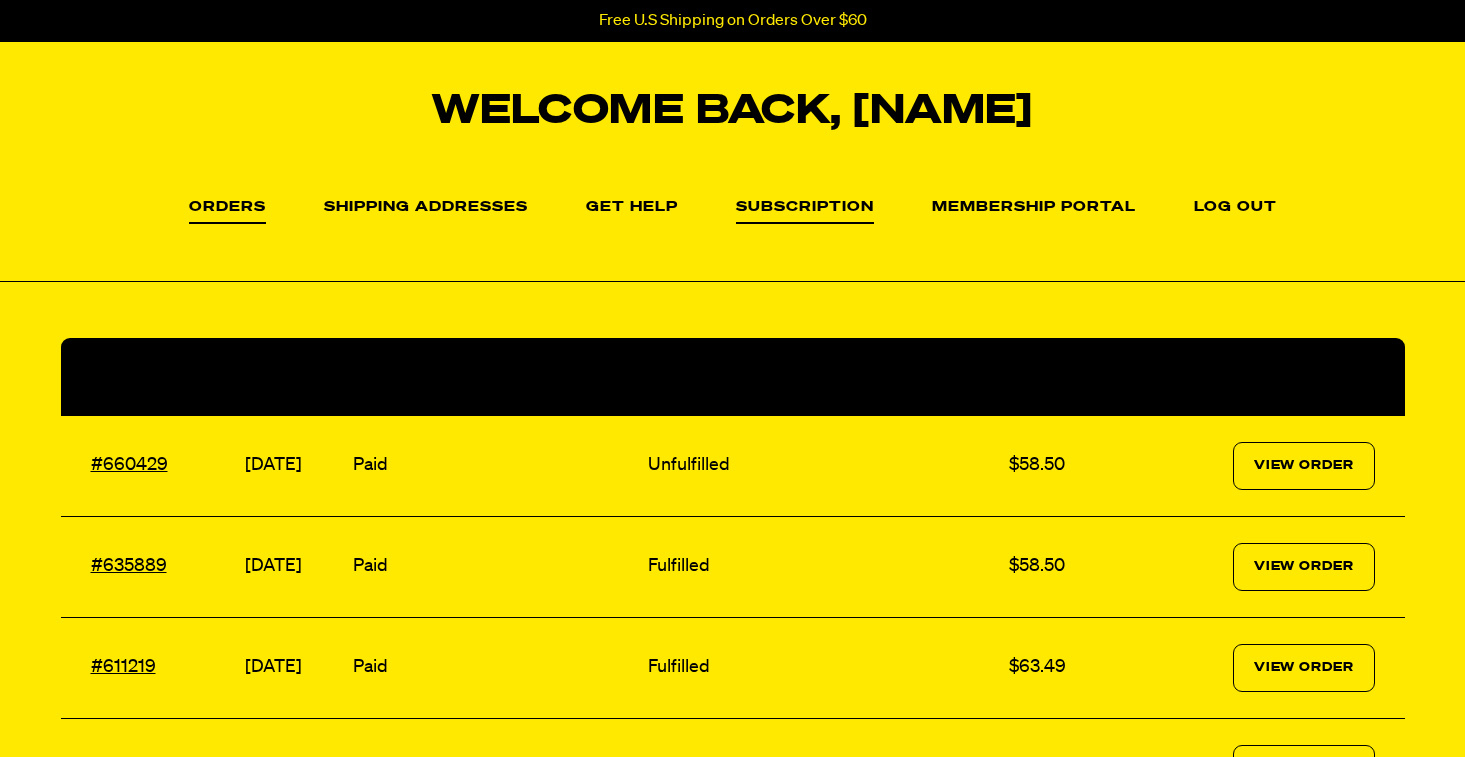 click on "Subscription" at bounding box center (805, 212) 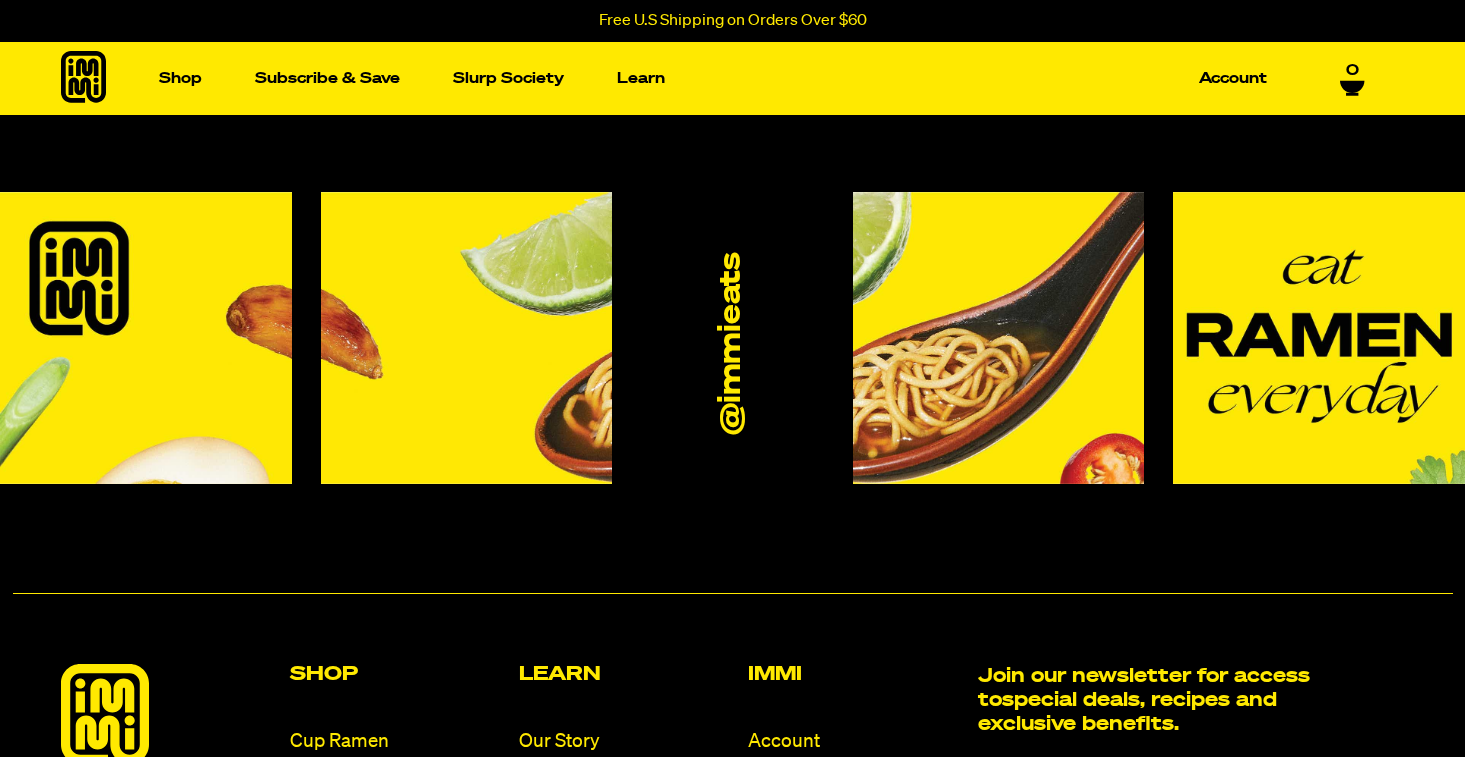 scroll, scrollTop: 0, scrollLeft: 0, axis: both 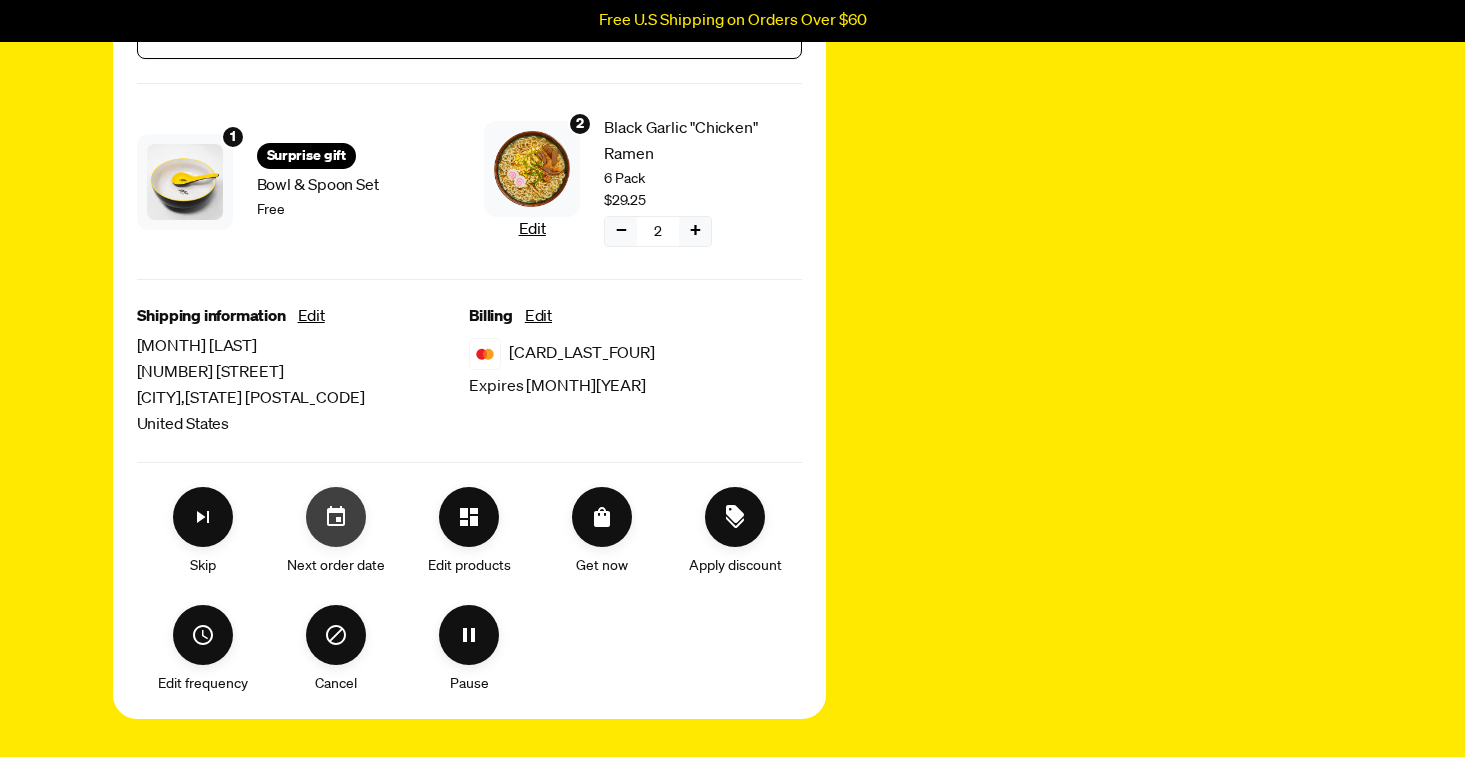 click 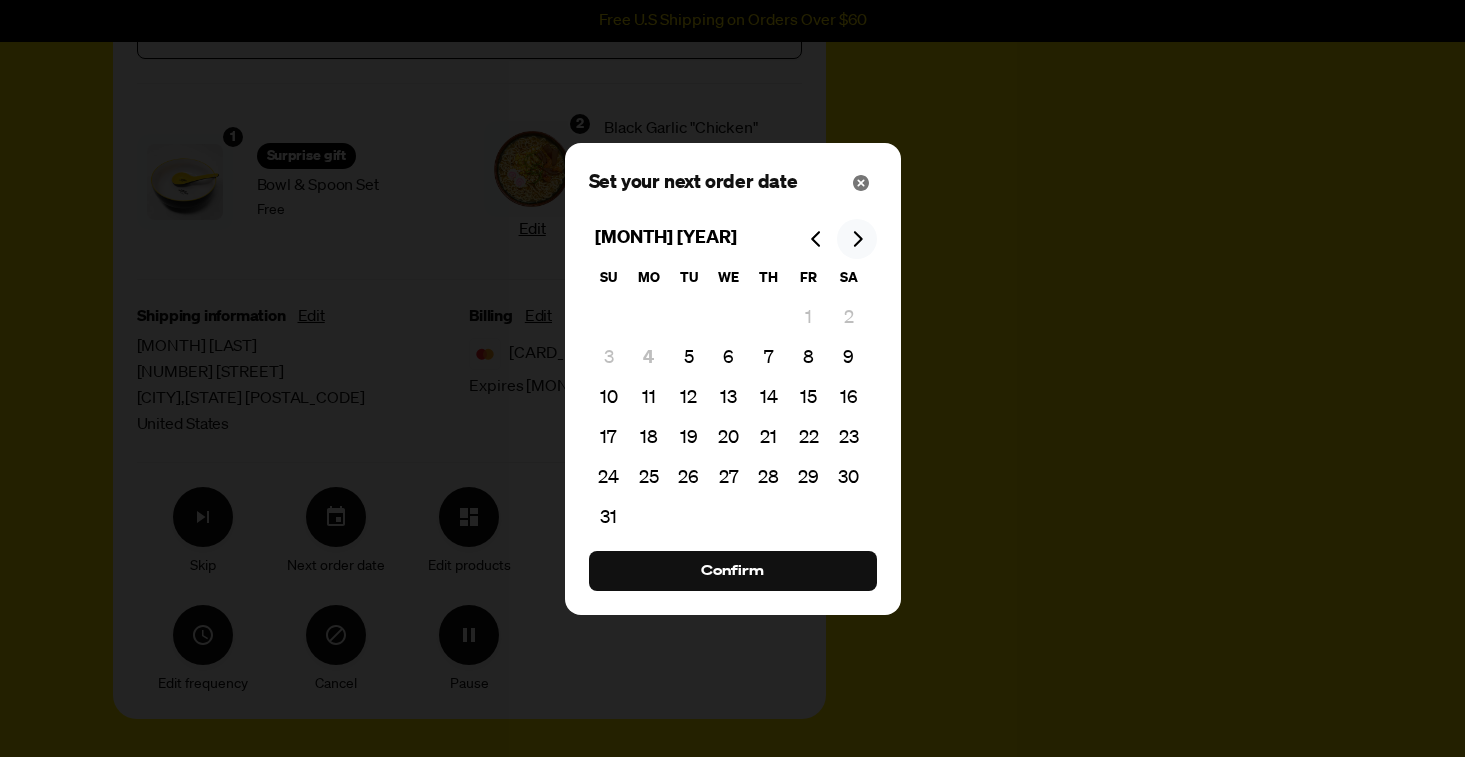 click 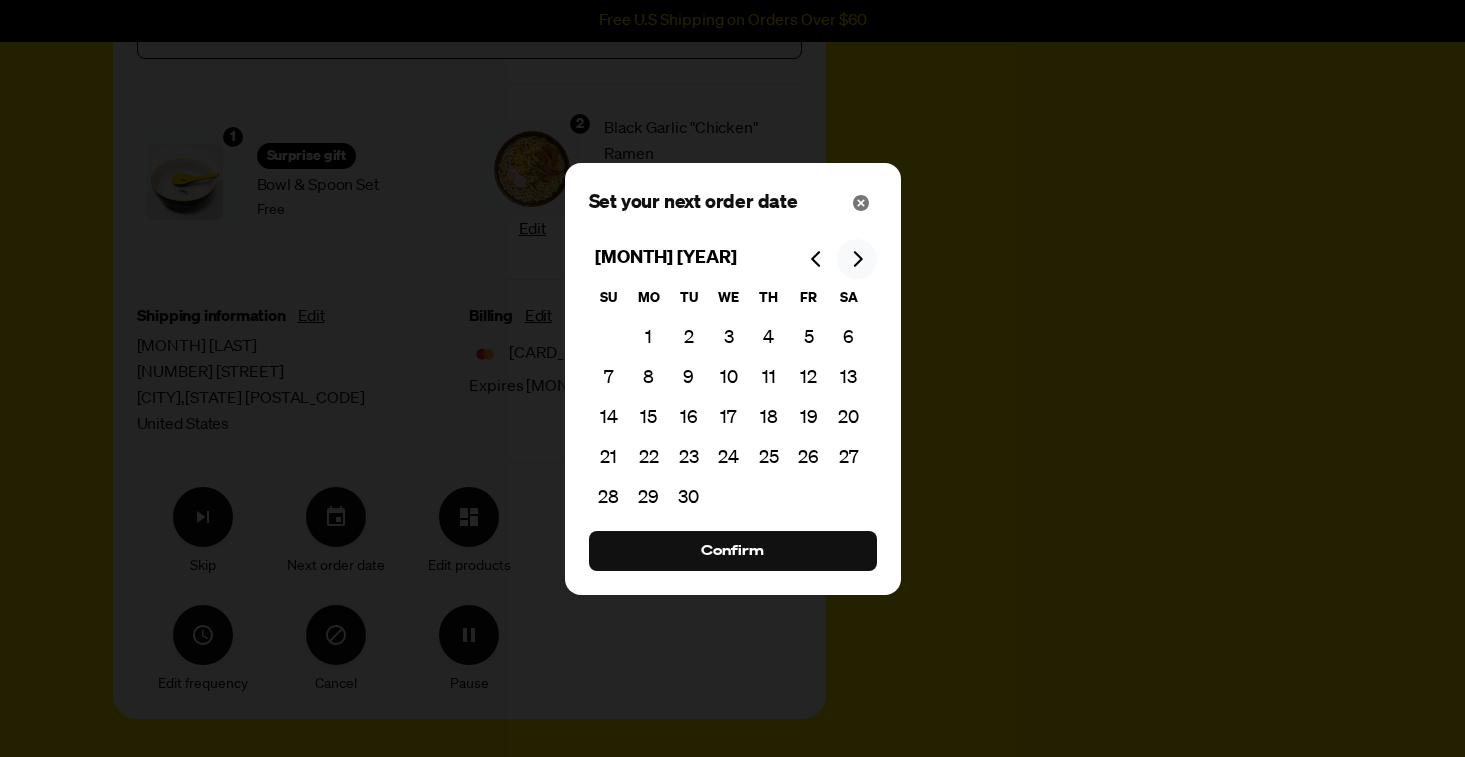 click 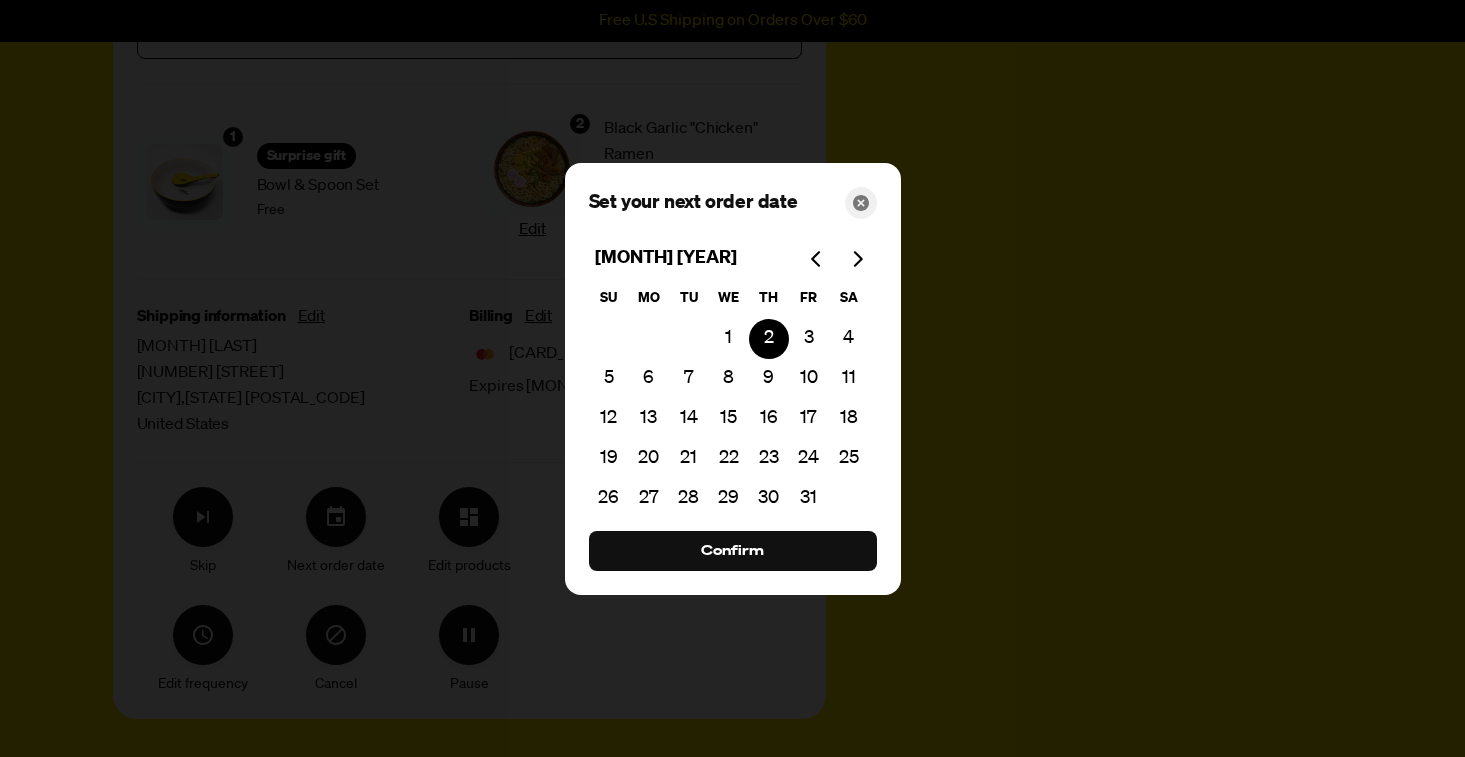 click 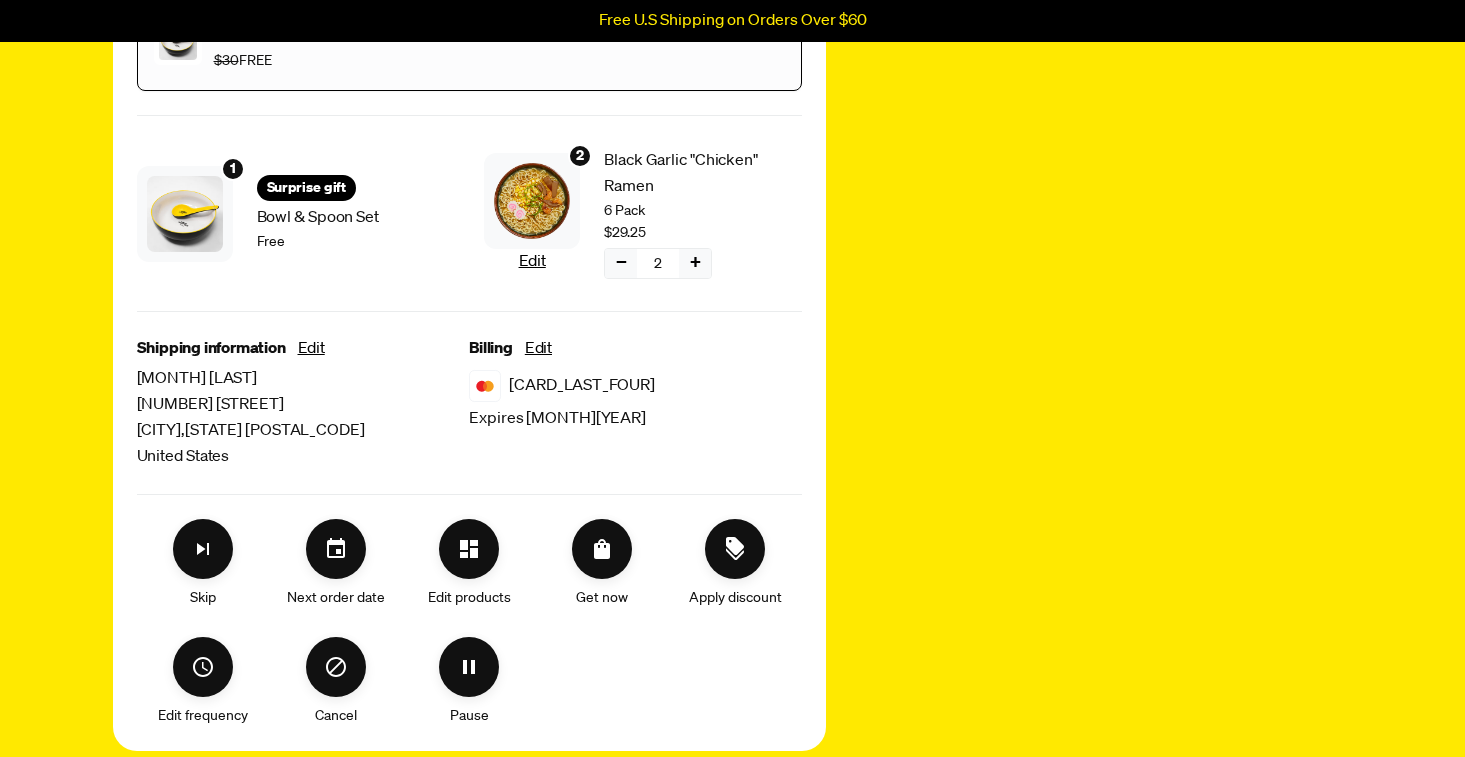 scroll, scrollTop: 473, scrollLeft: 0, axis: vertical 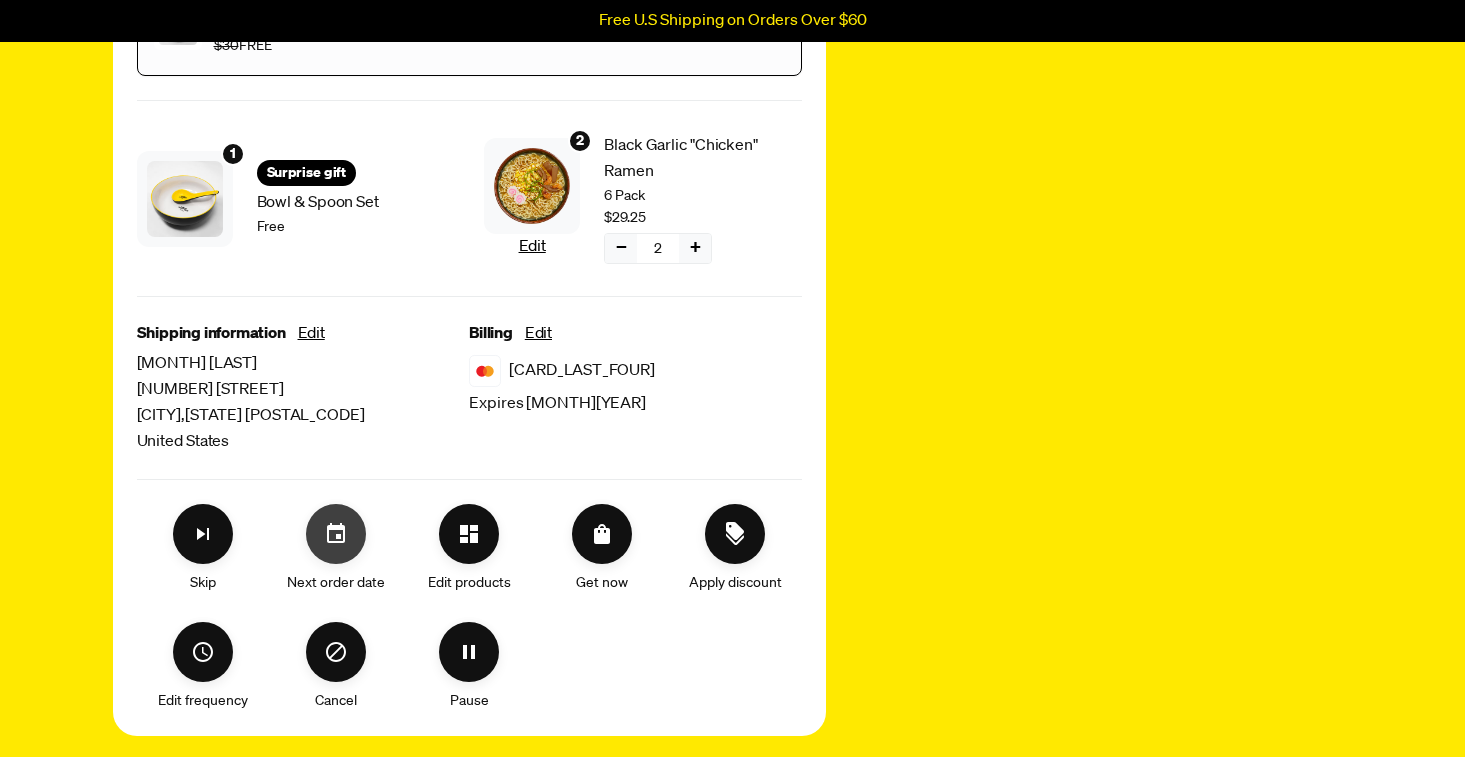 click 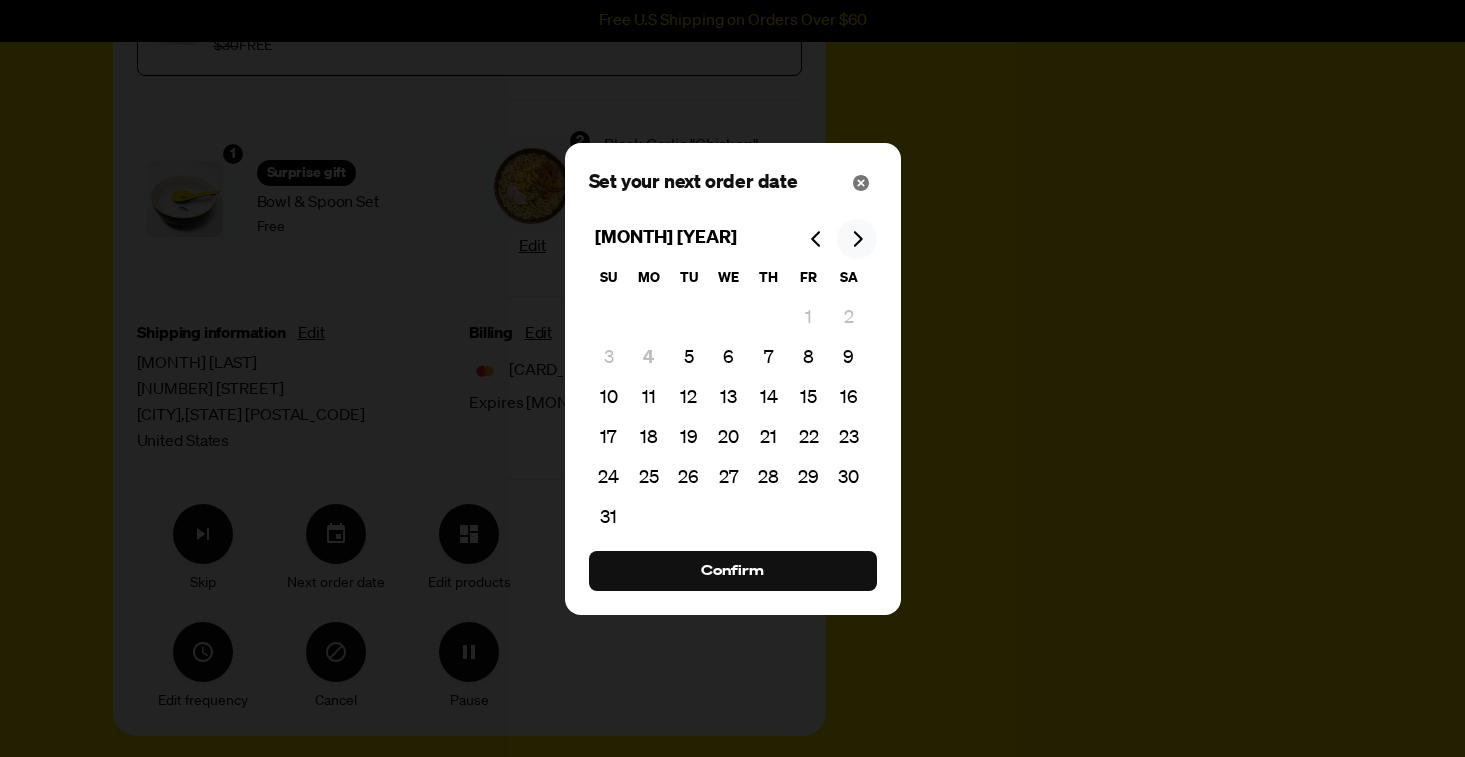 click 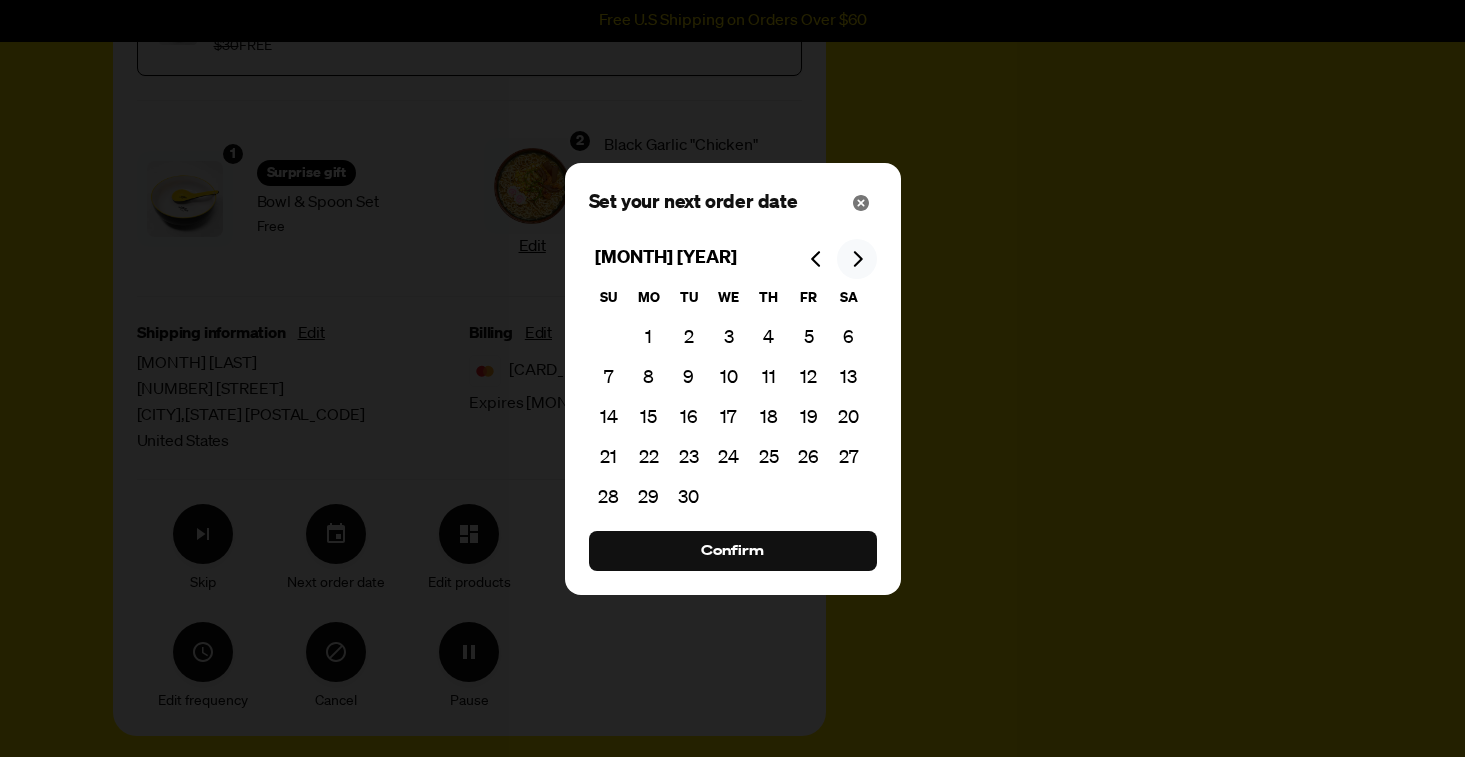 click 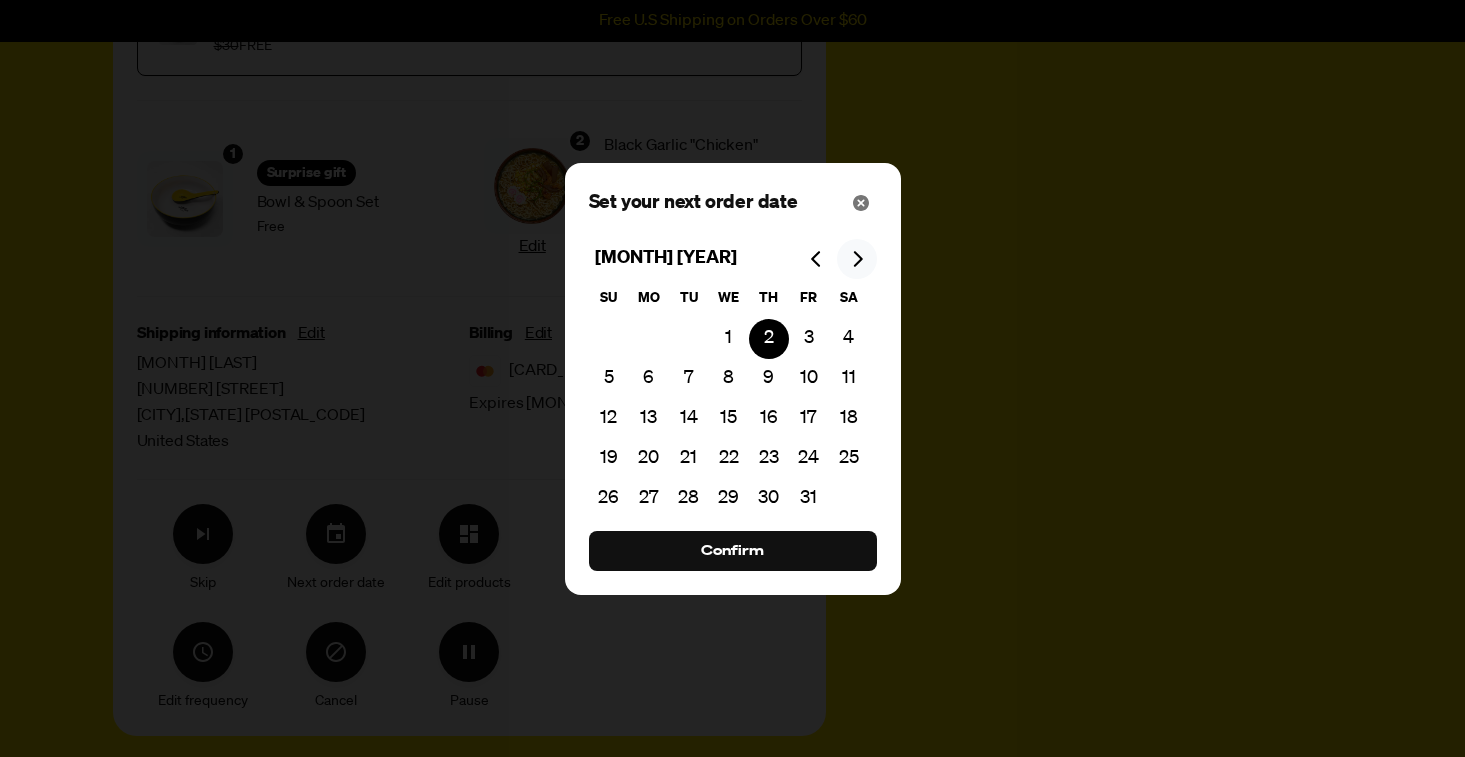 click 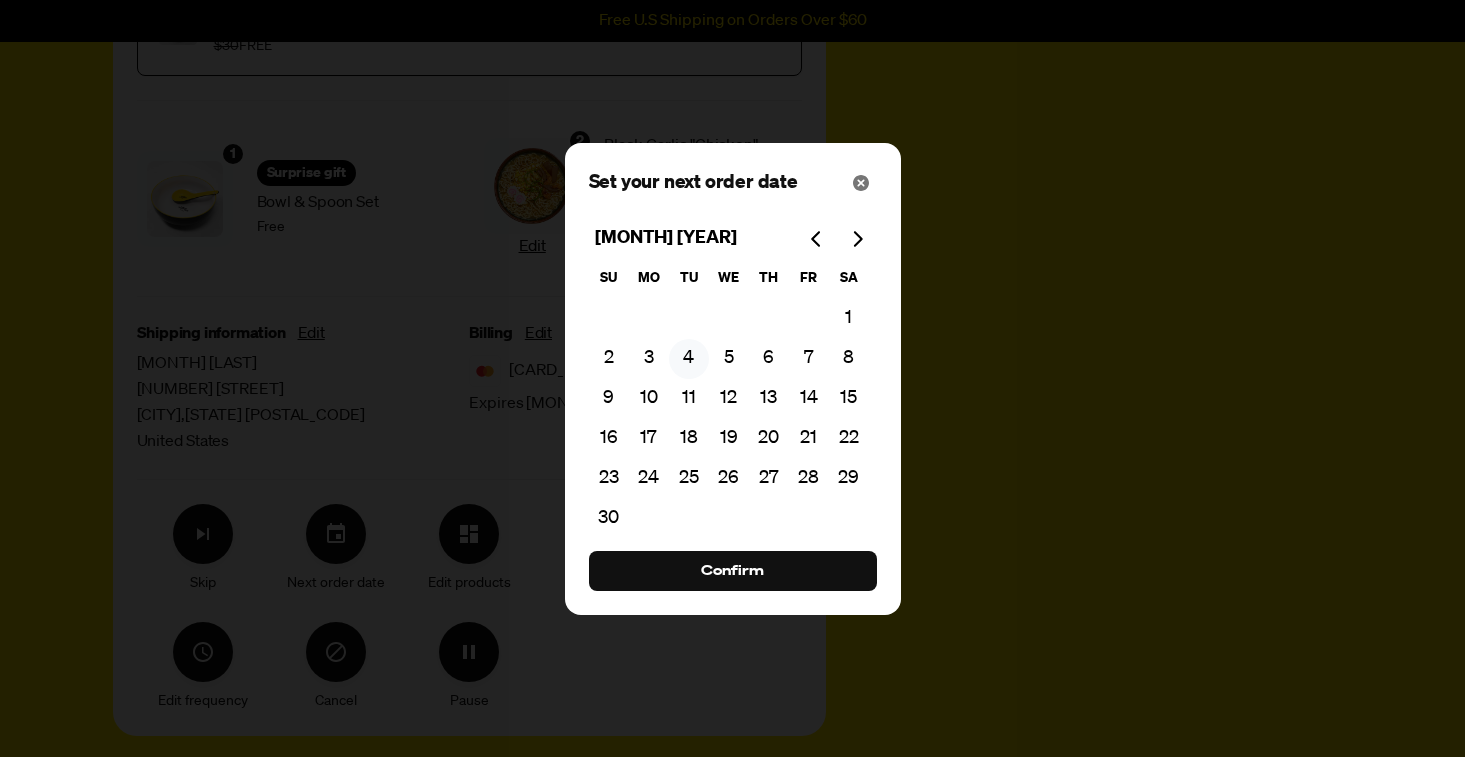 click on "4" at bounding box center (689, 359) 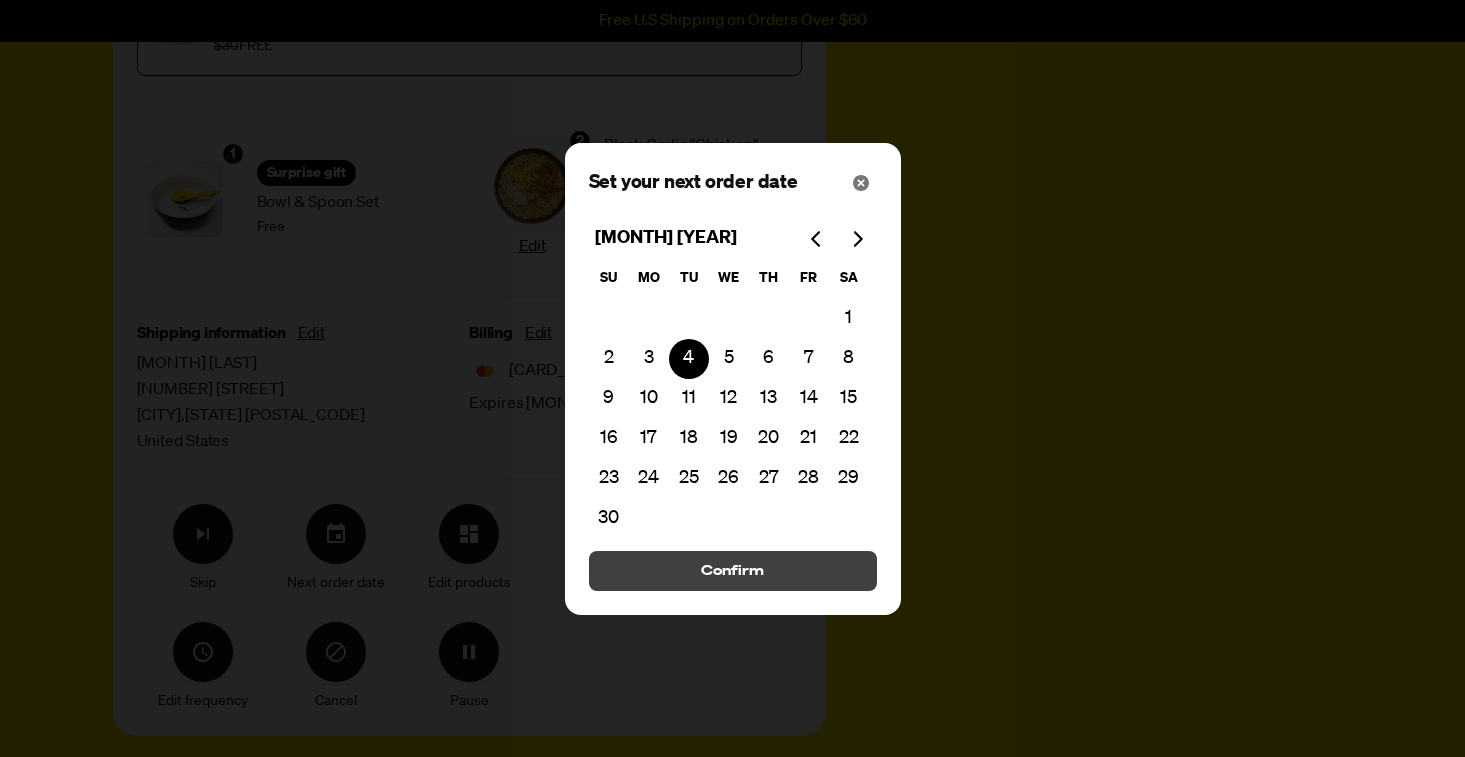 click on "Confirm" at bounding box center (732, 571) 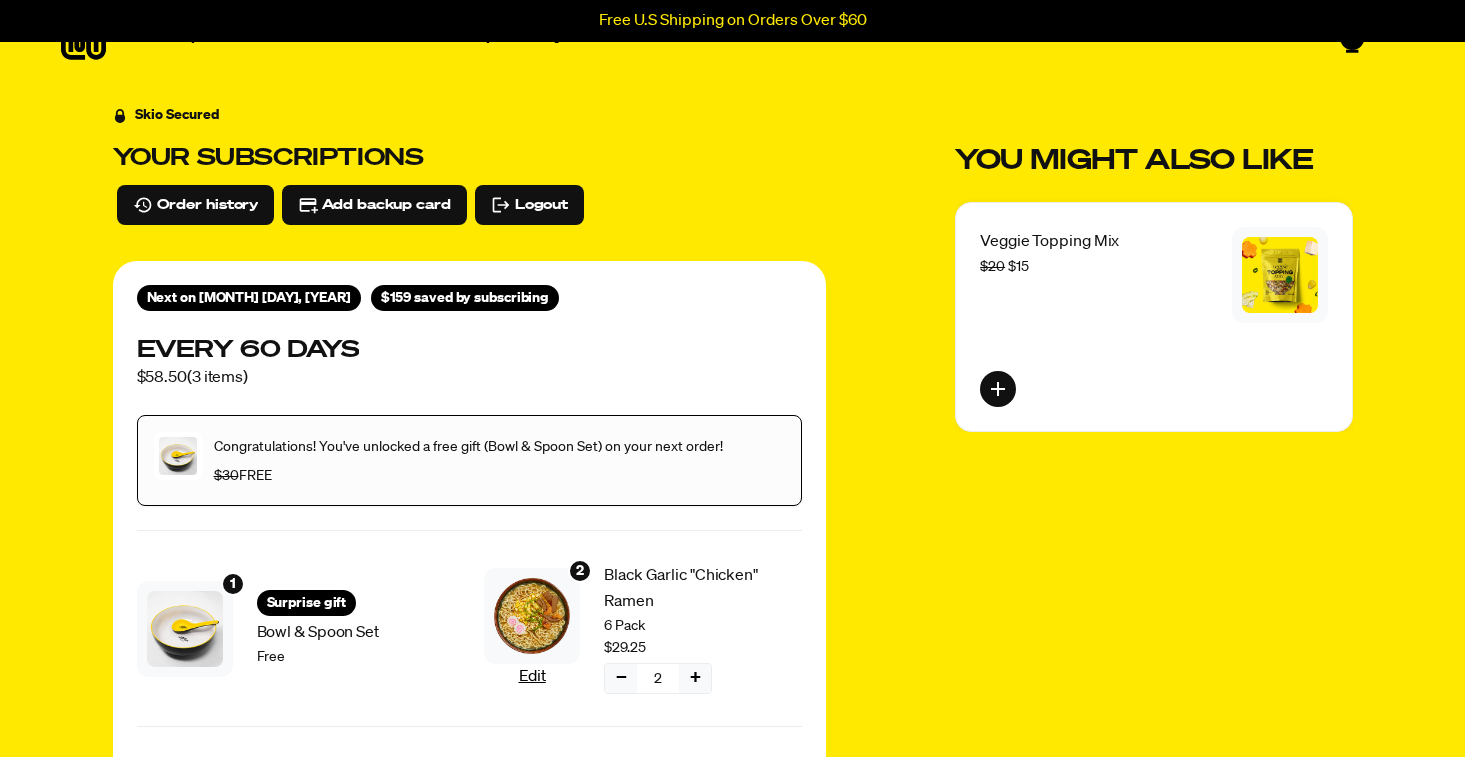 scroll, scrollTop: 0, scrollLeft: 0, axis: both 